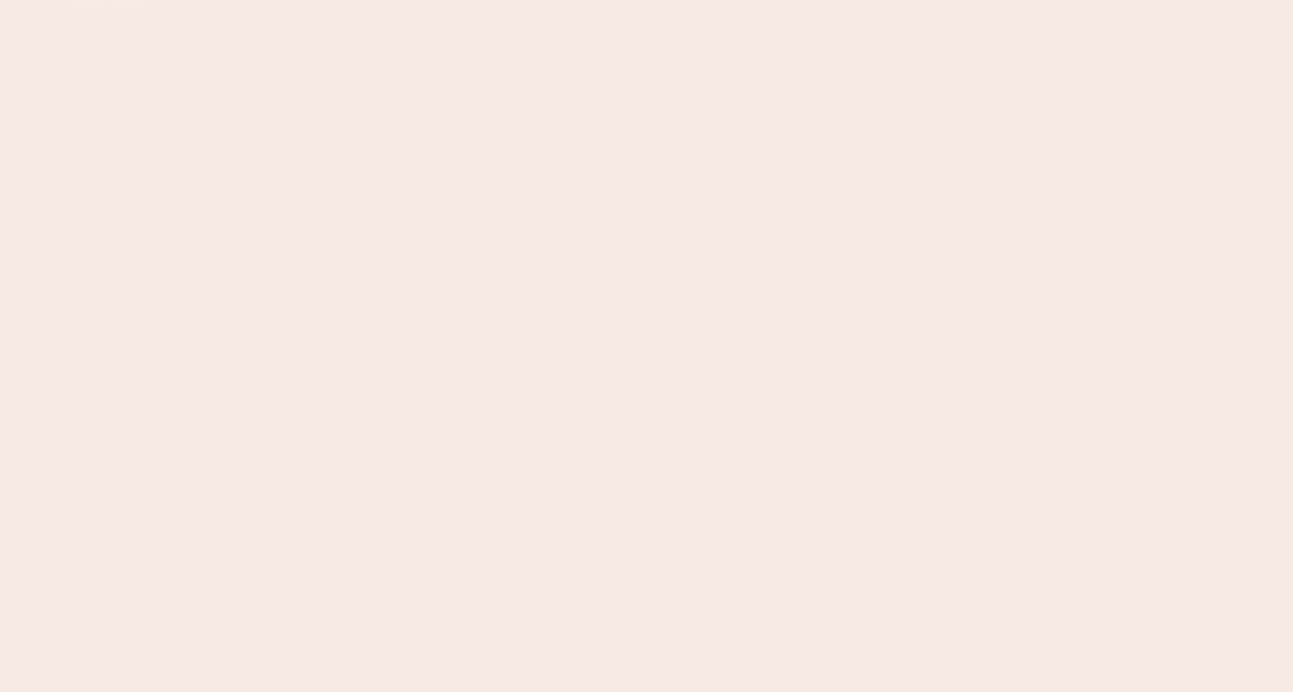 scroll, scrollTop: 0, scrollLeft: 0, axis: both 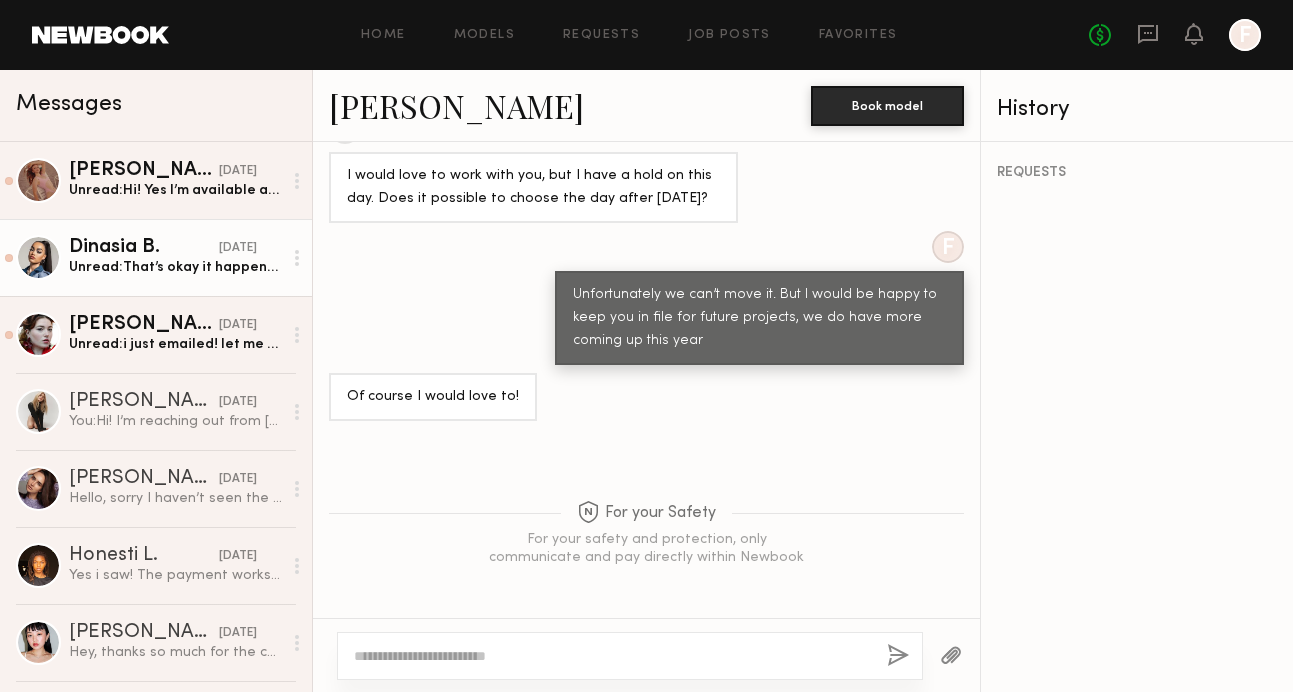 click on "Unread:  That’s okay it happens! I just took a look through my schedule for next month and I am unfortunately not available on the 21st of August. Thank you so much for reaching out to me and taking time out of your day!" 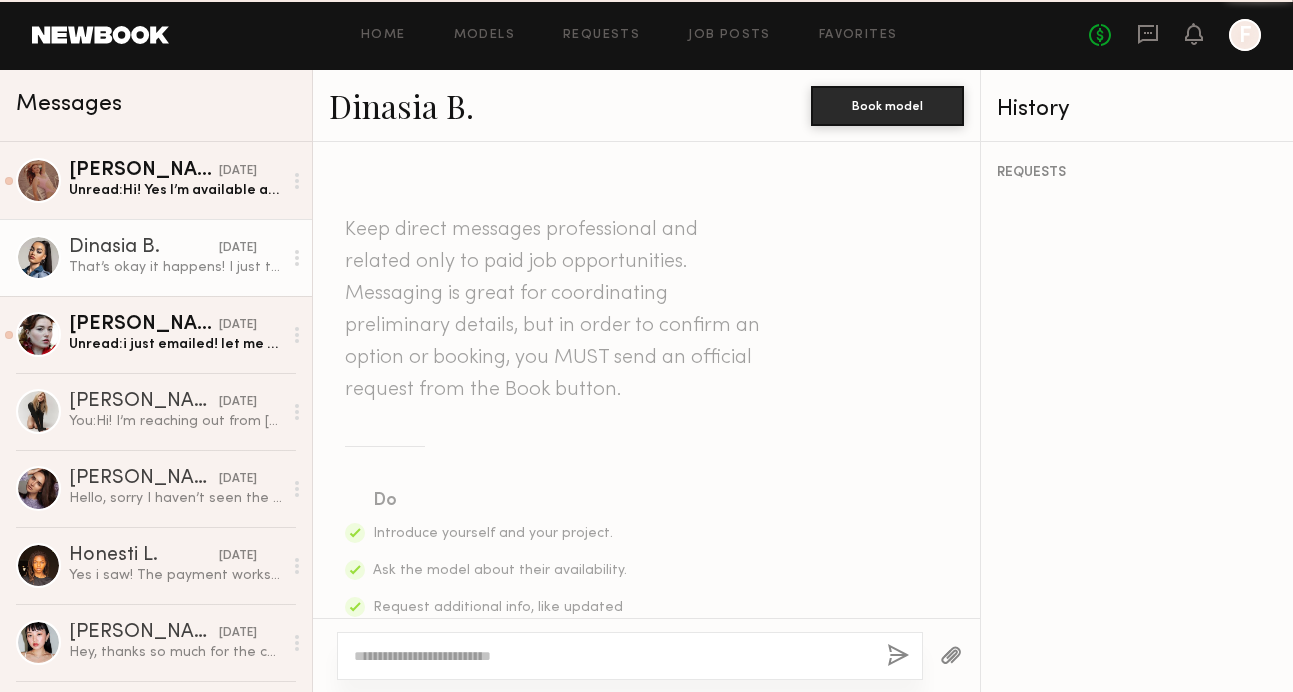 scroll, scrollTop: 1225, scrollLeft: 0, axis: vertical 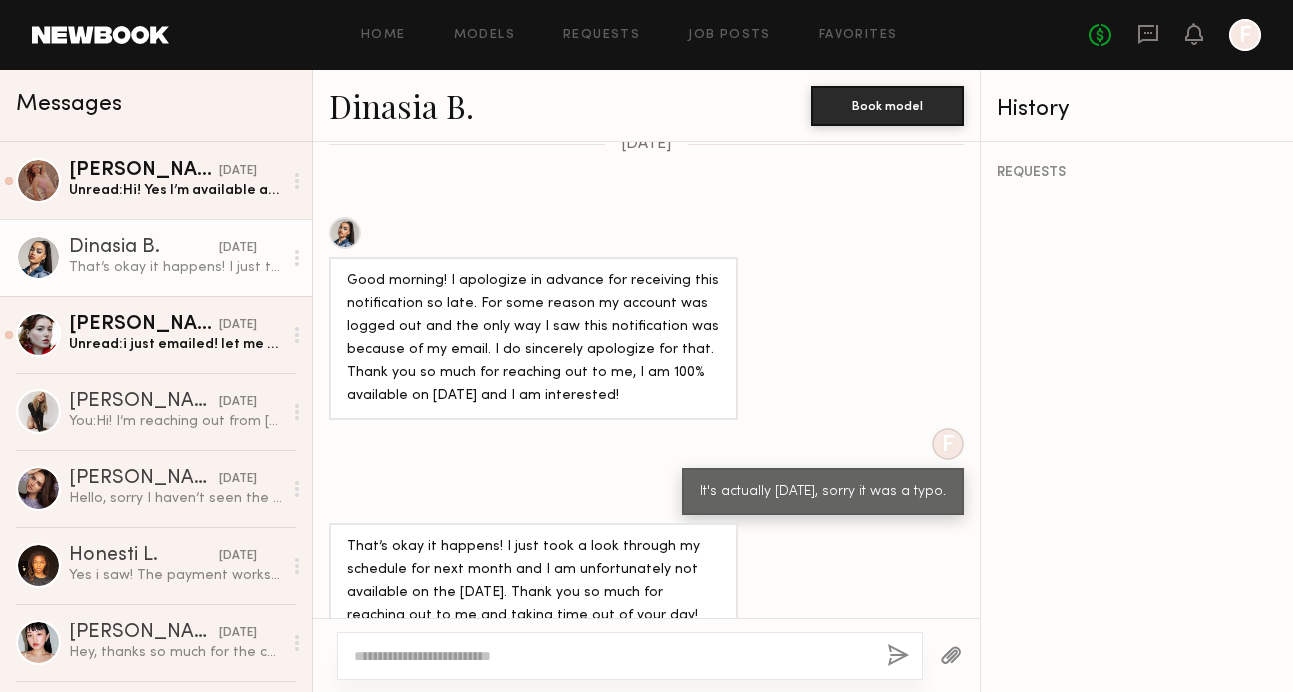 click 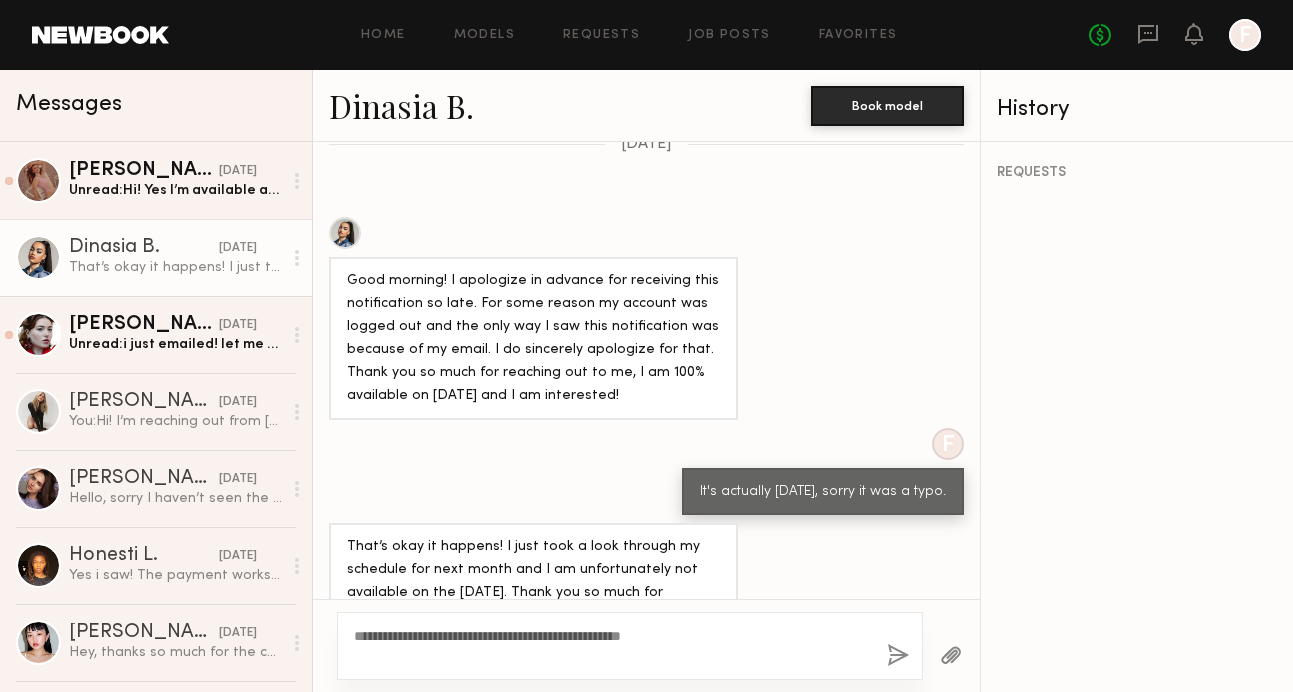 type on "**********" 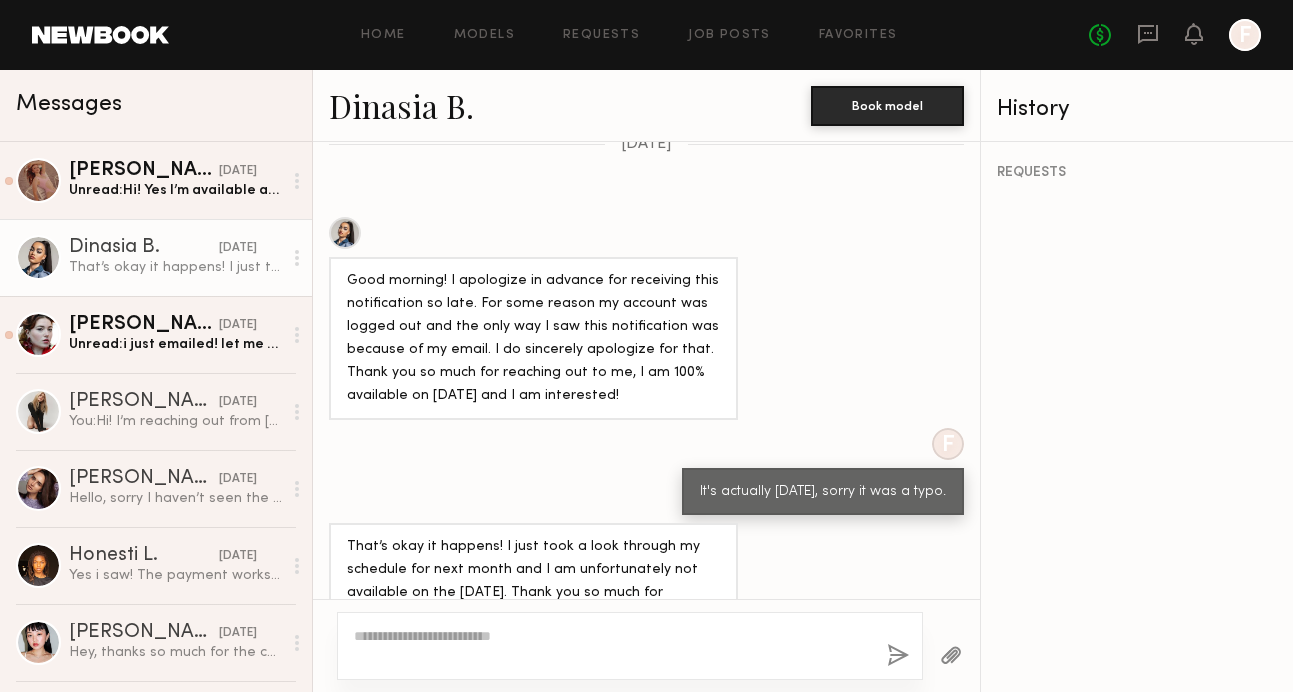 scroll, scrollTop: 1625, scrollLeft: 0, axis: vertical 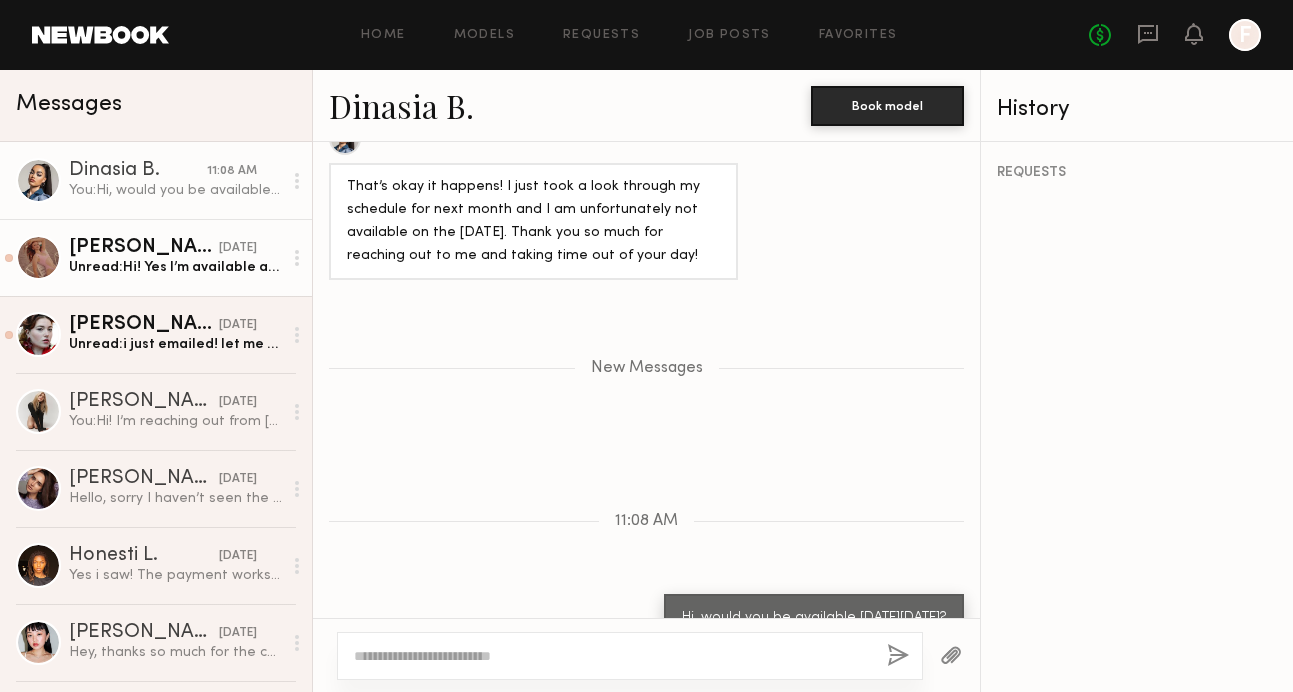 click on "Unread:  Hi! Yes I’m available and interested (:" 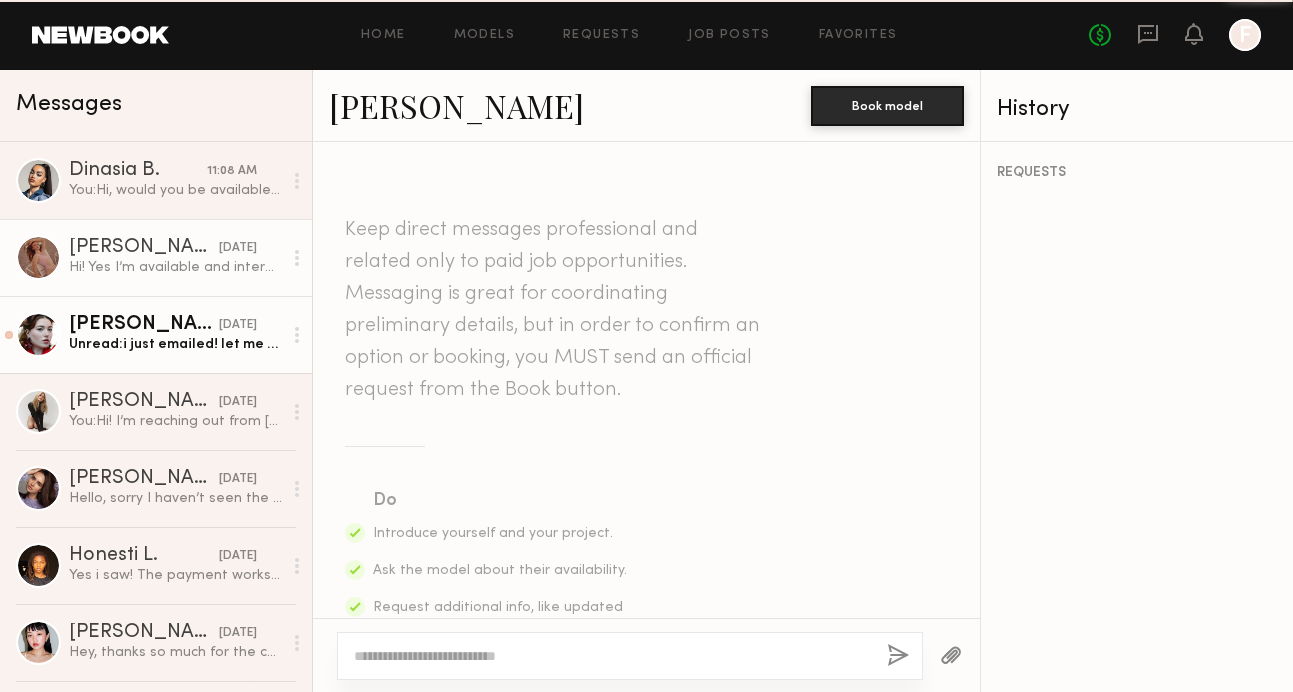 scroll, scrollTop: 849, scrollLeft: 0, axis: vertical 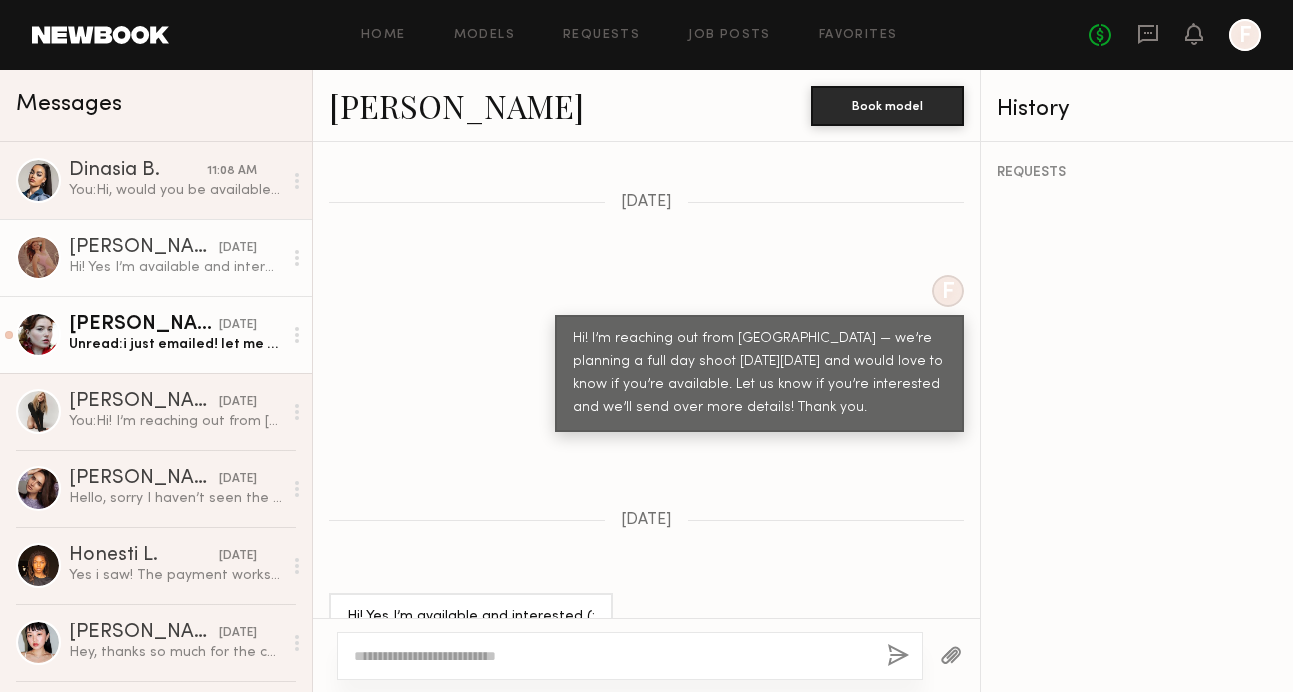click on "Unread:  i just emailed! let me know if there’s anything else you need from me , and thank you so much for reaching out! :)" 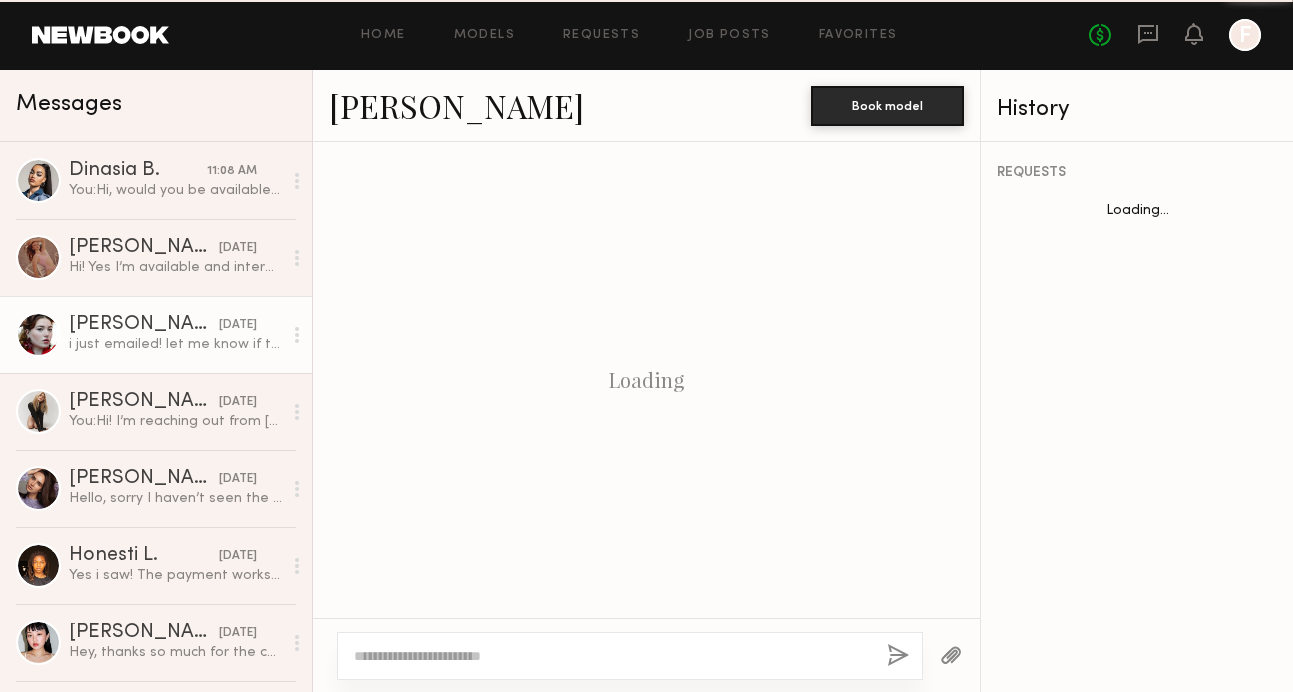 scroll, scrollTop: 1478, scrollLeft: 0, axis: vertical 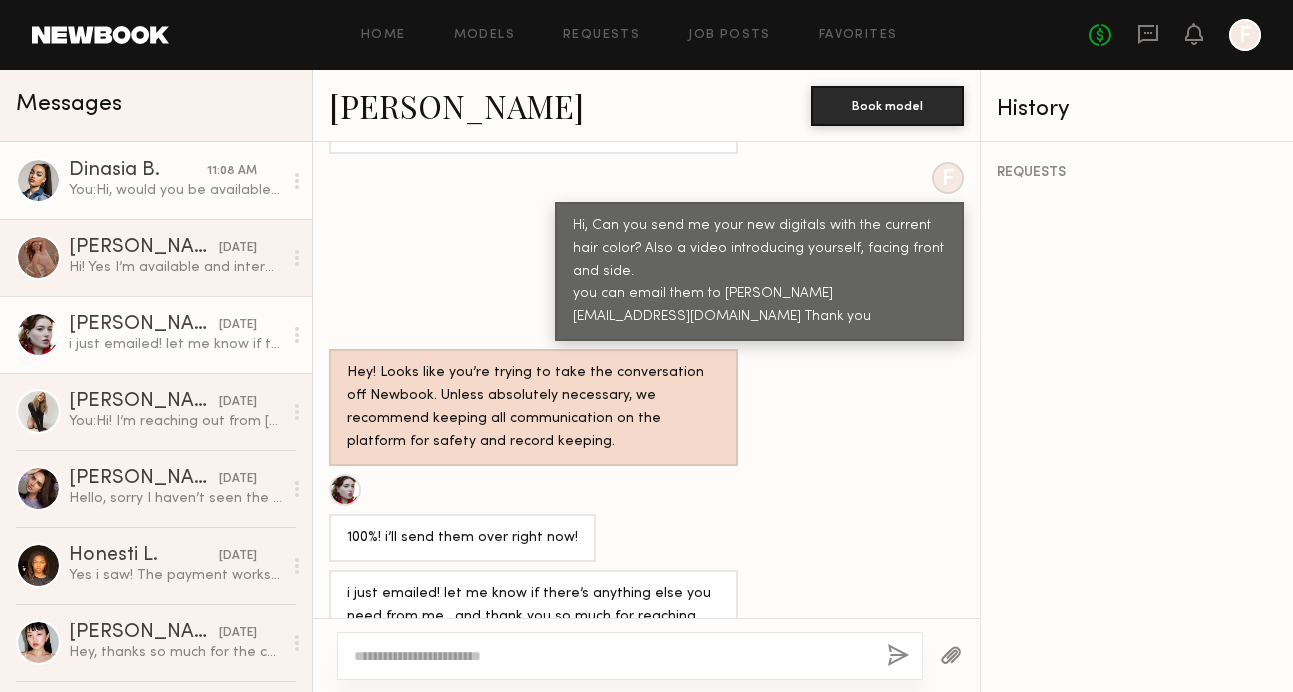 click on "You:  Hi, would you be available on Thursday August 14th?" 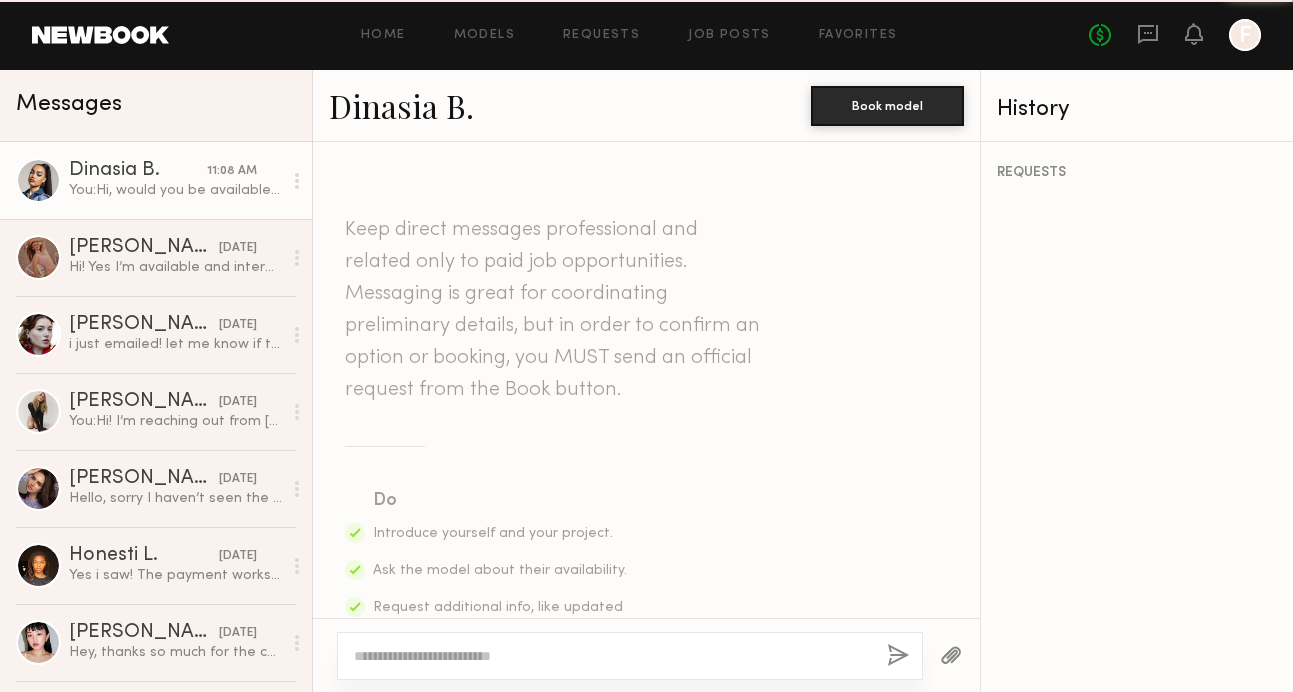 scroll, scrollTop: 1473, scrollLeft: 0, axis: vertical 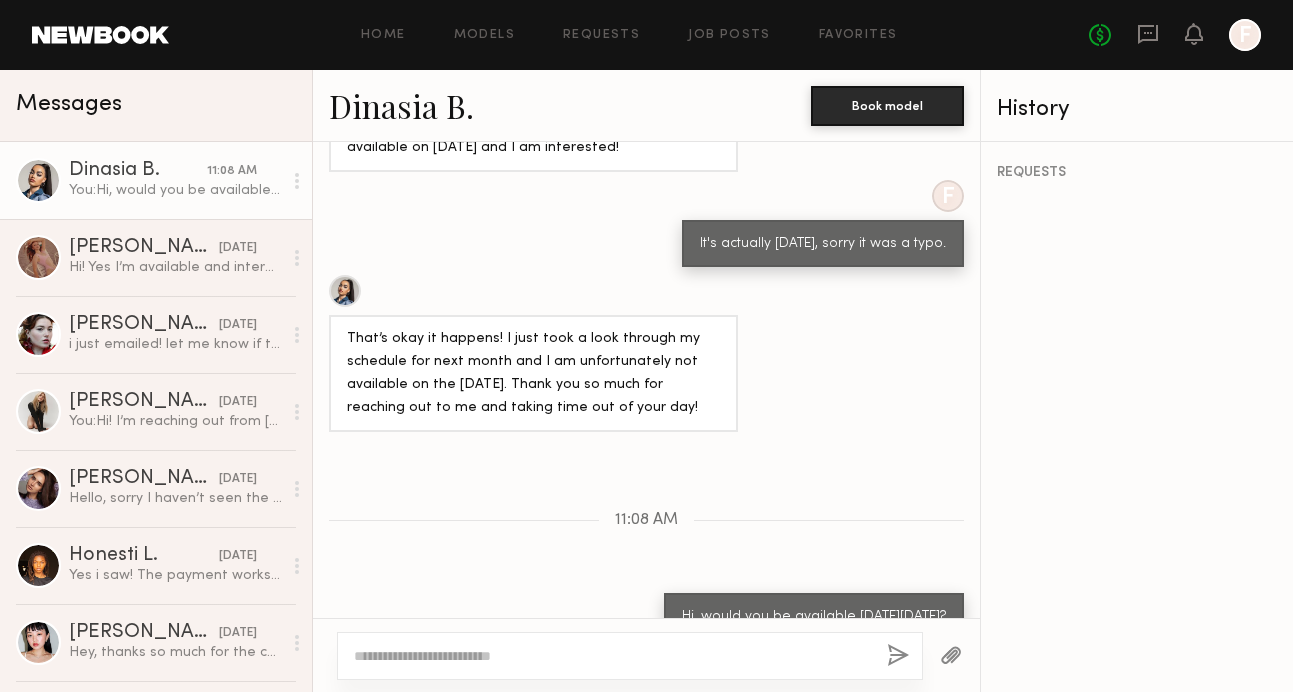 click on "Dinasia B." 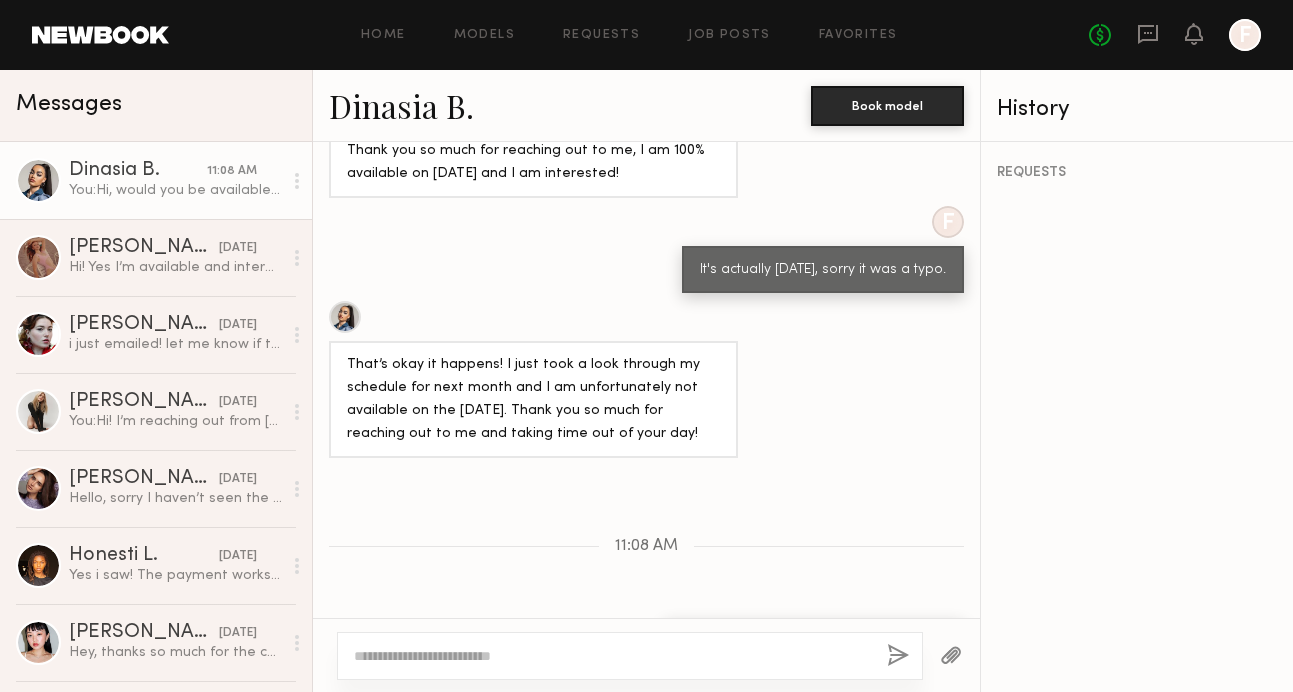 scroll, scrollTop: 1473, scrollLeft: 0, axis: vertical 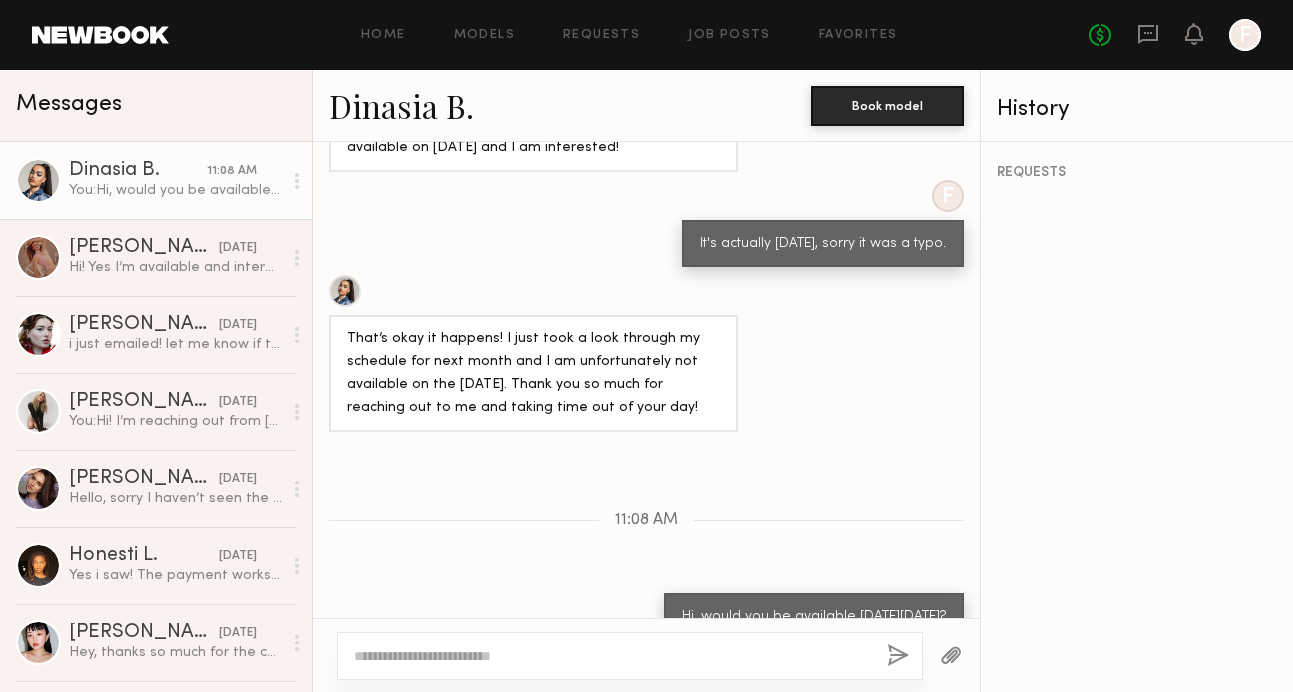click 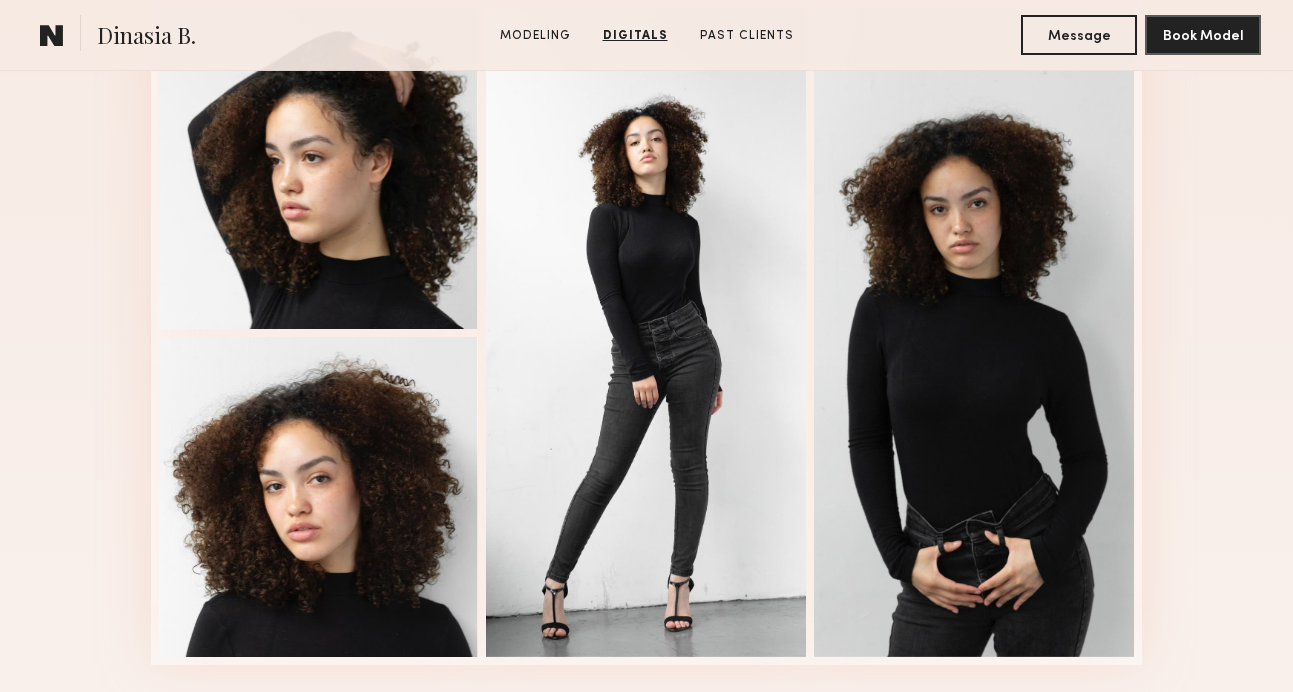 scroll, scrollTop: 2140, scrollLeft: 0, axis: vertical 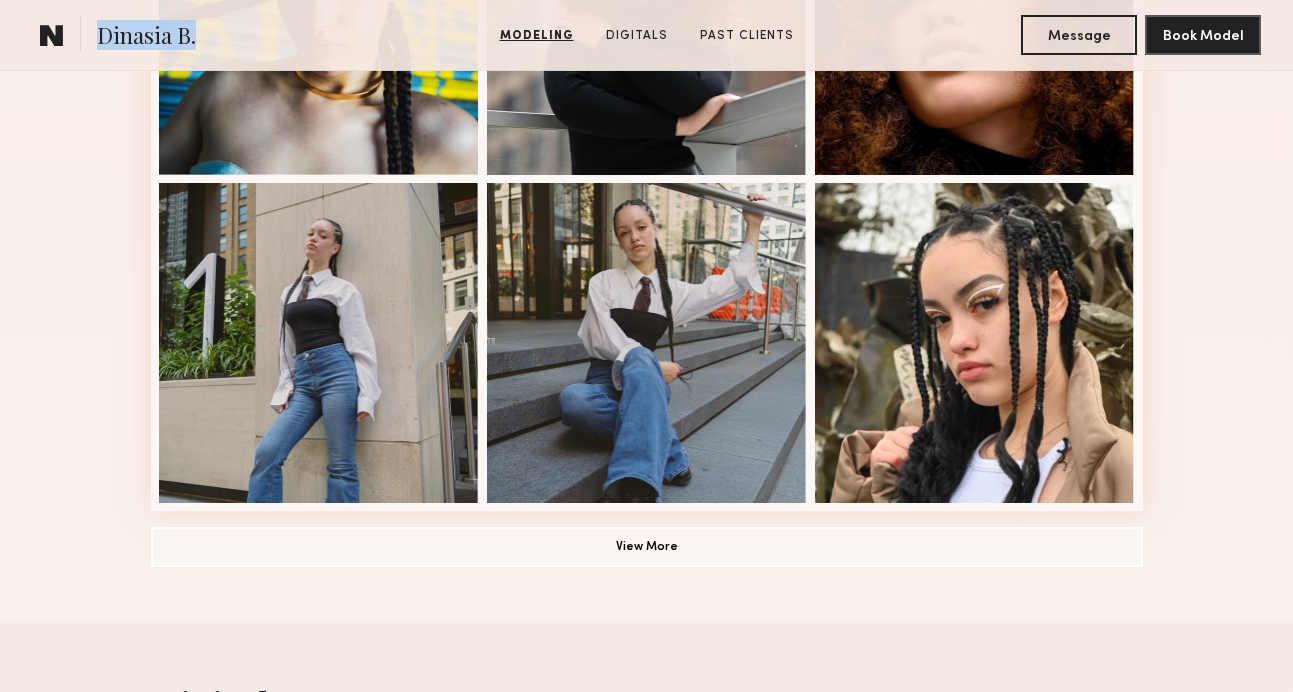 drag, startPoint x: 195, startPoint y: 31, endPoint x: 99, endPoint y: 26, distance: 96.13012 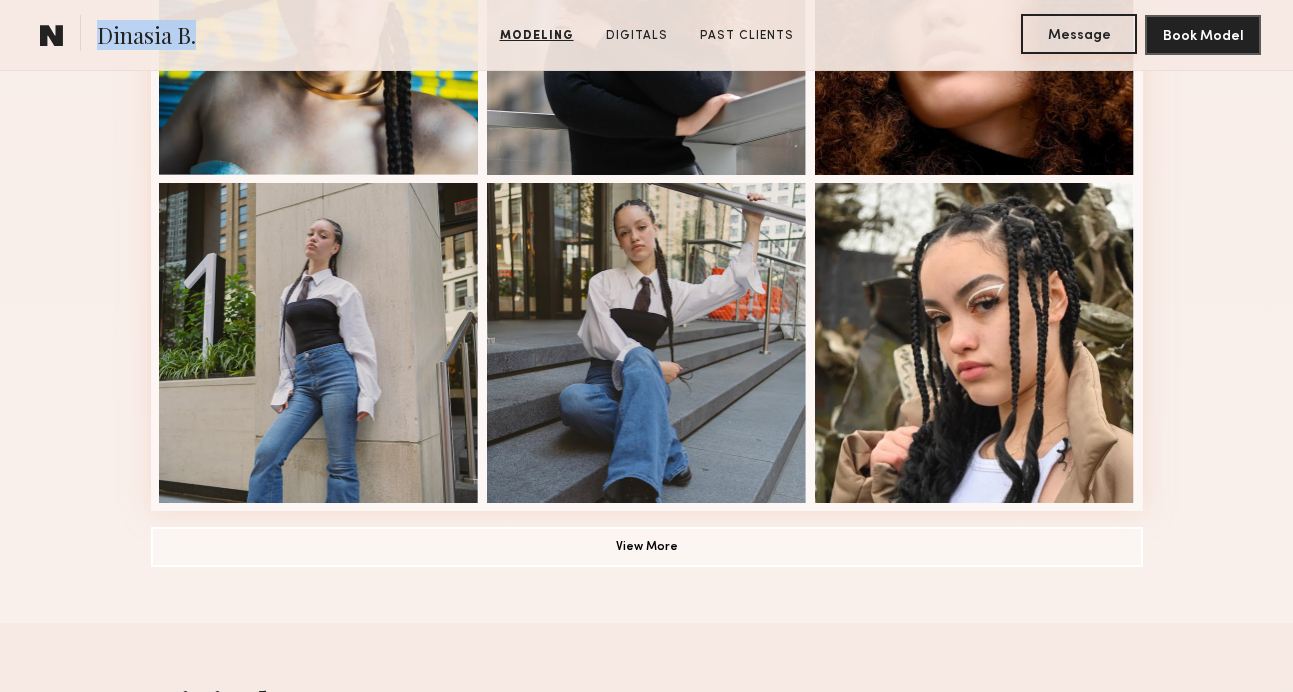 click on "Message" 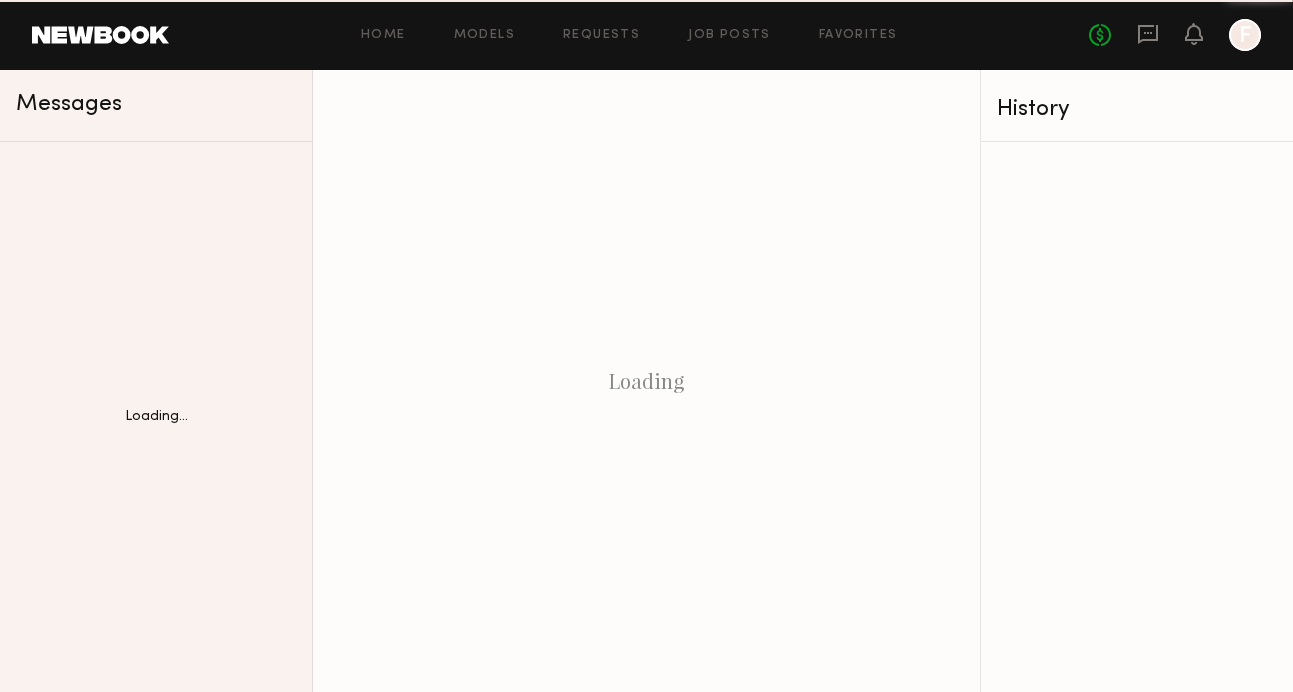 scroll, scrollTop: 0, scrollLeft: 0, axis: both 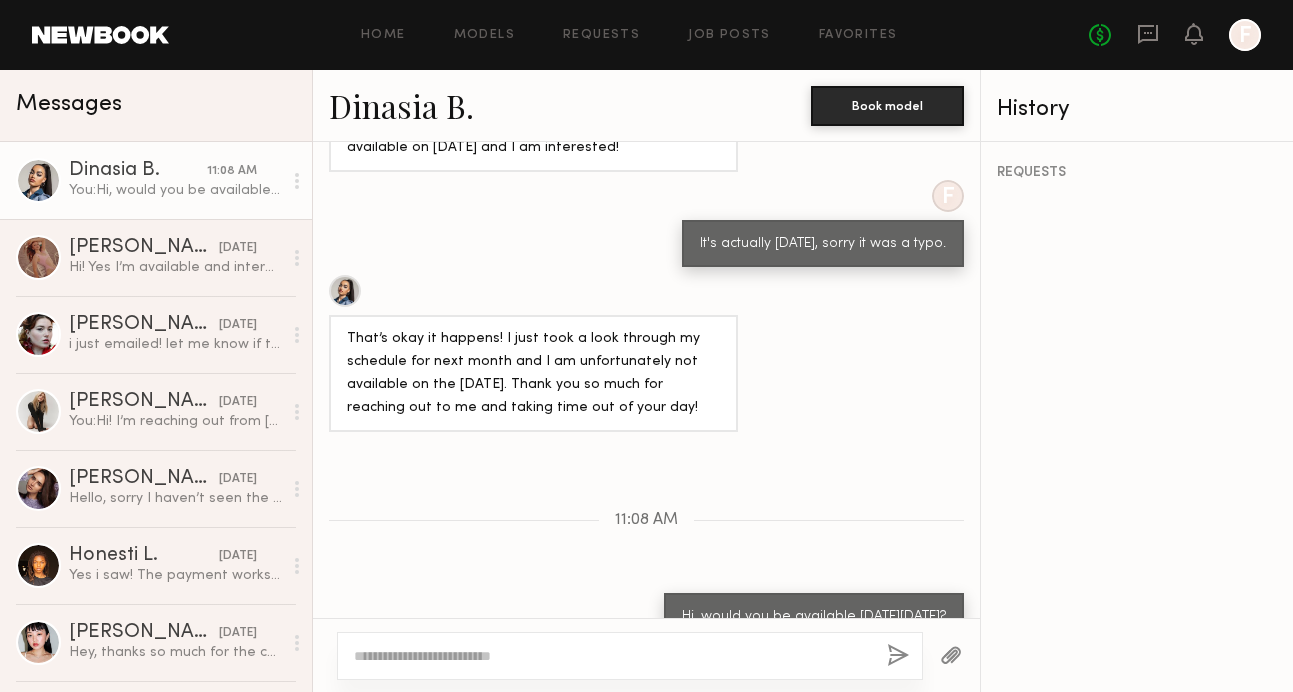 click on "Dinasia B." 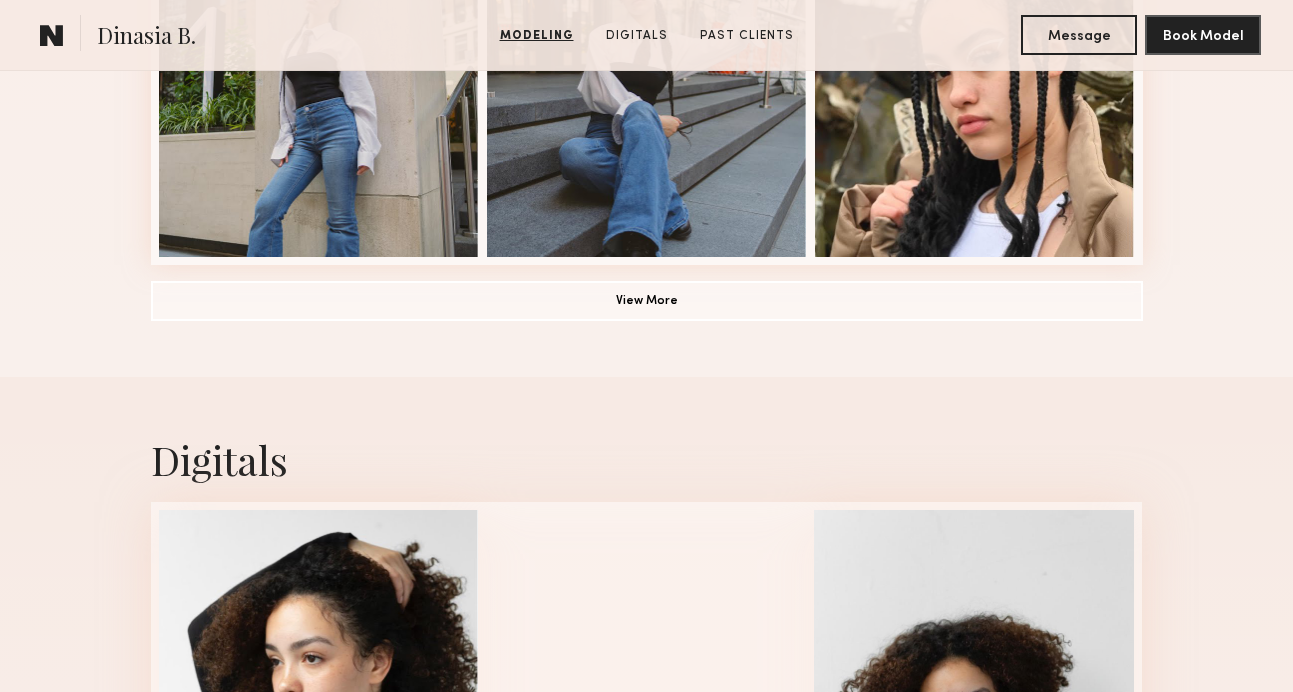 scroll, scrollTop: 1639, scrollLeft: 0, axis: vertical 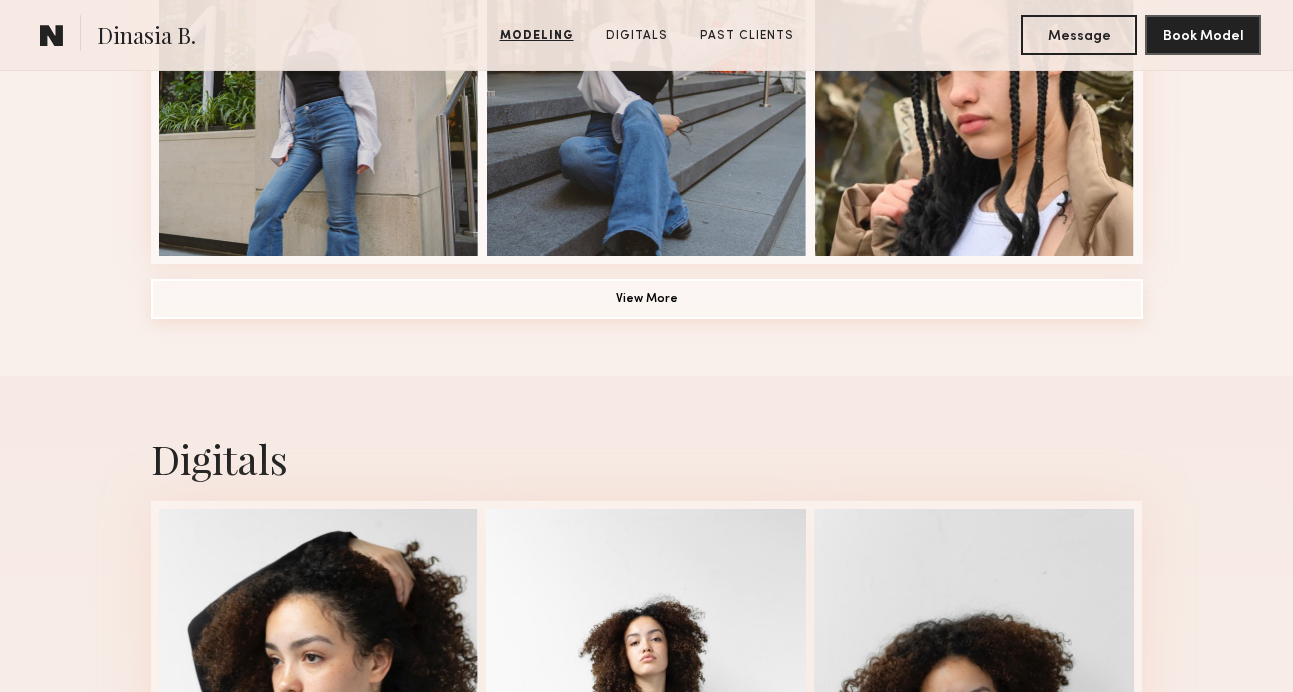 click on "View More" 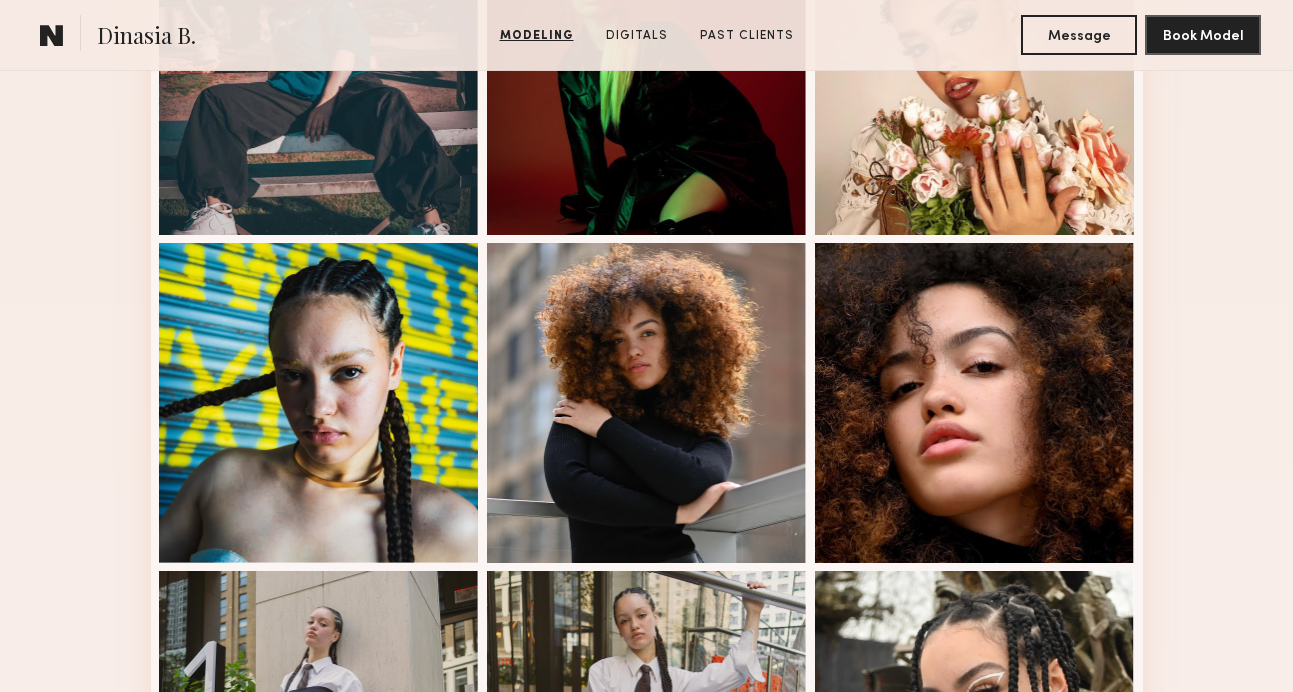 scroll, scrollTop: 999, scrollLeft: 0, axis: vertical 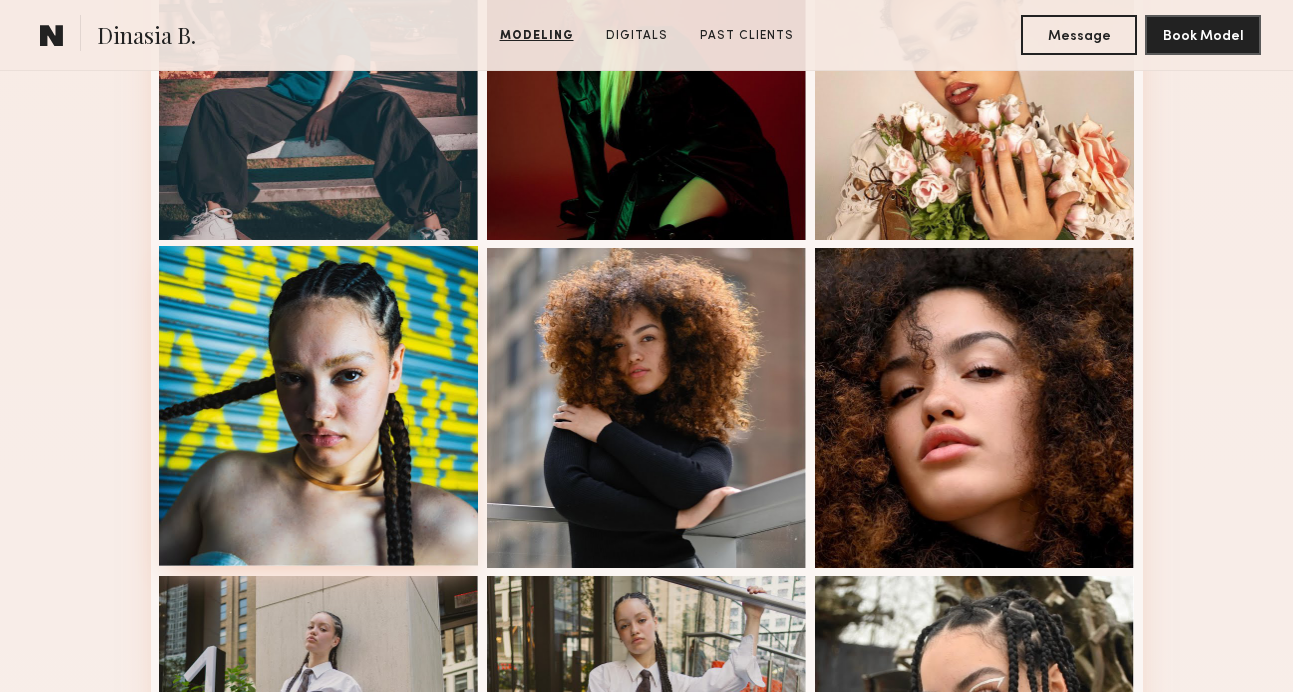 click at bounding box center (319, 406) 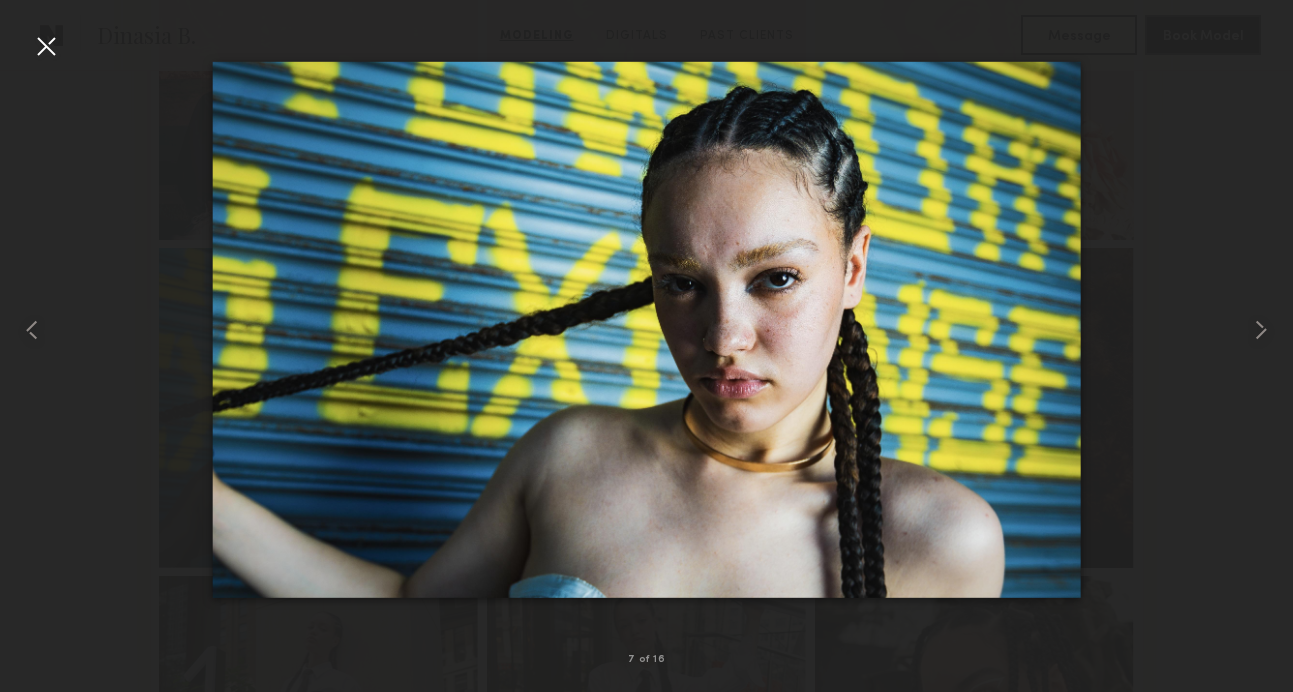 click at bounding box center (646, 330) 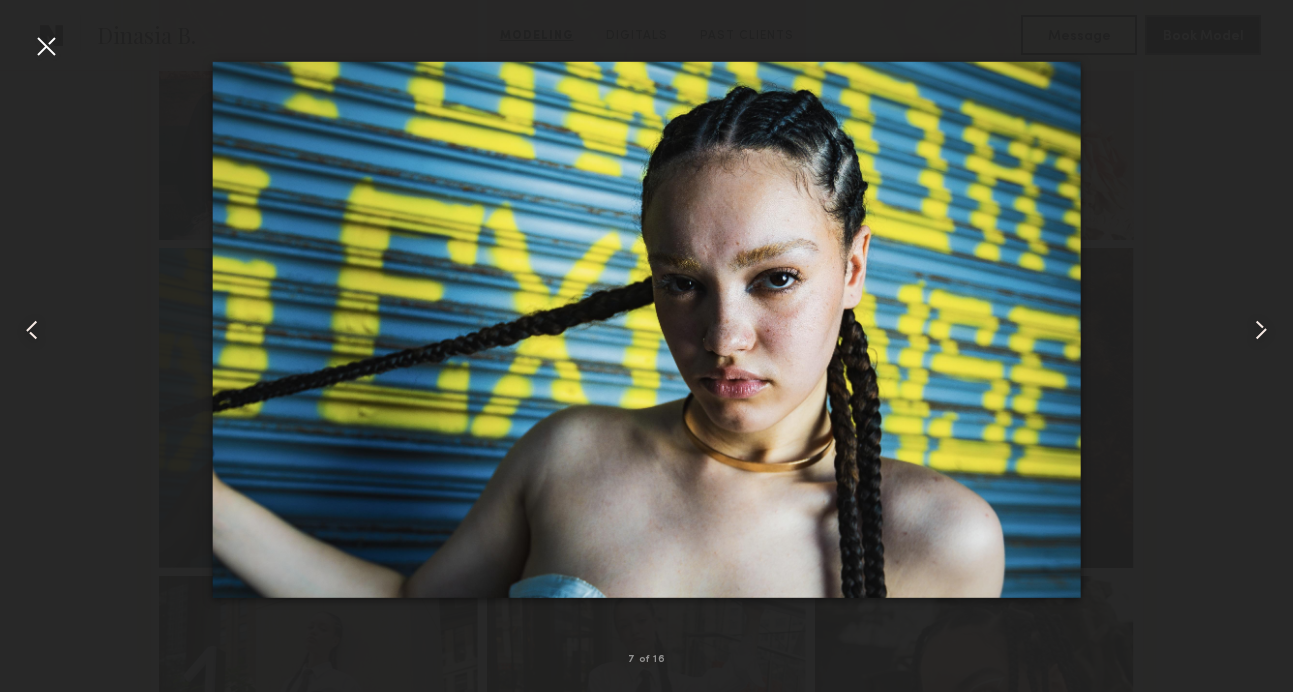 click at bounding box center [46, 46] 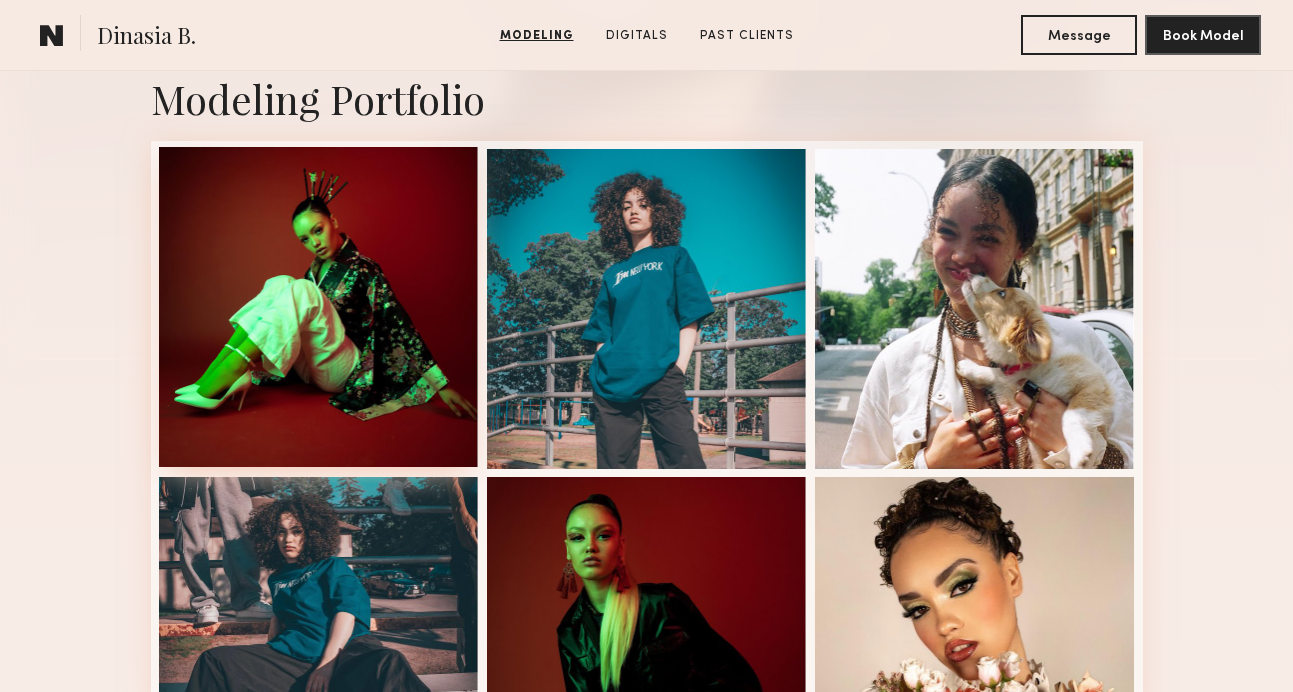 scroll, scrollTop: 441, scrollLeft: 0, axis: vertical 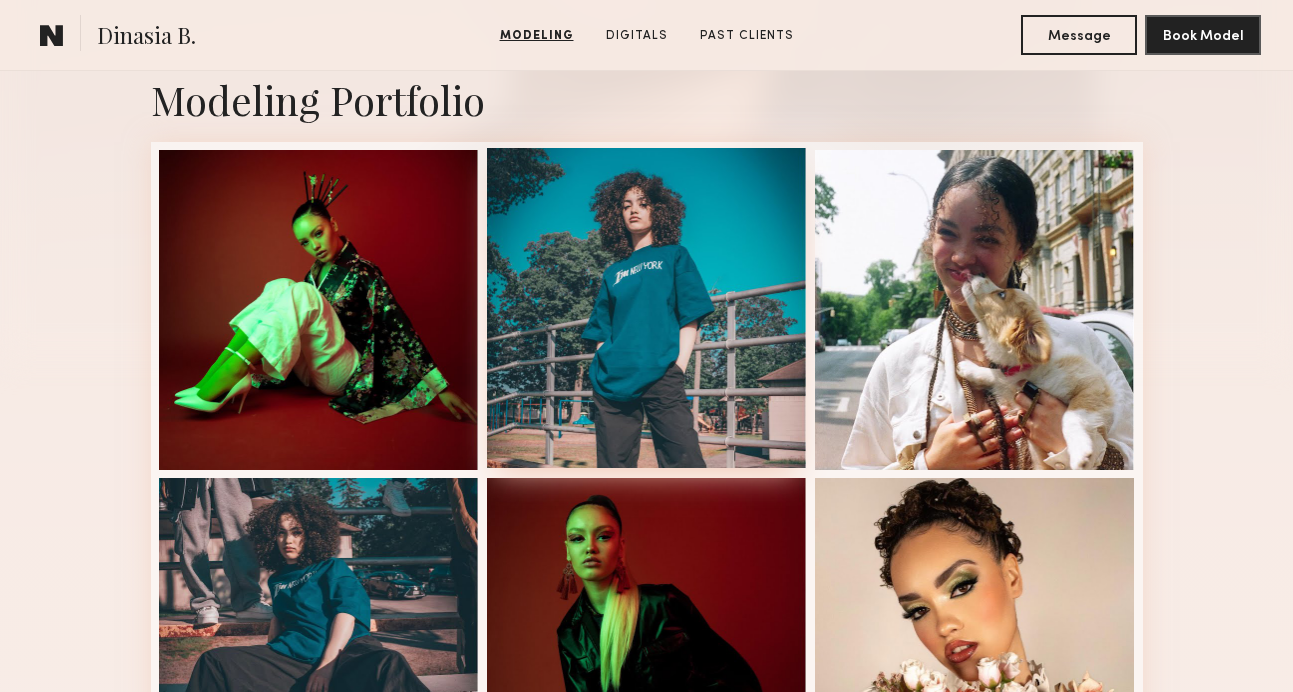 click at bounding box center (647, 308) 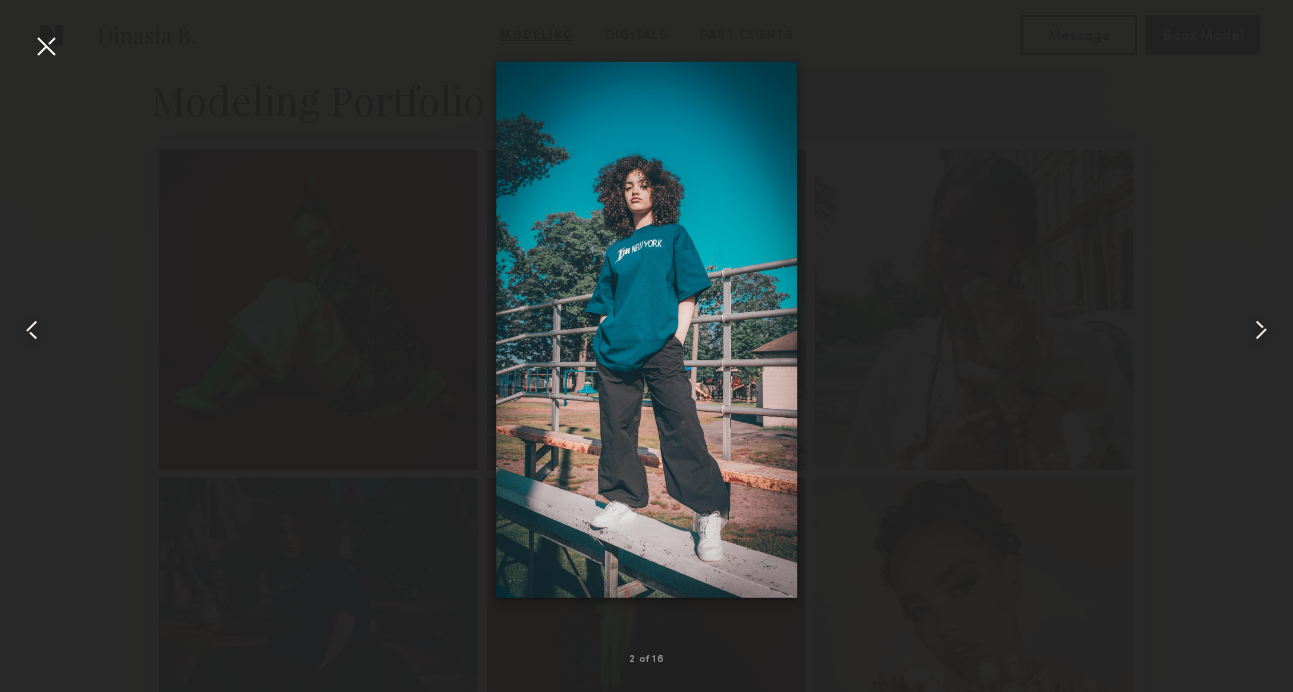 click at bounding box center (646, 330) 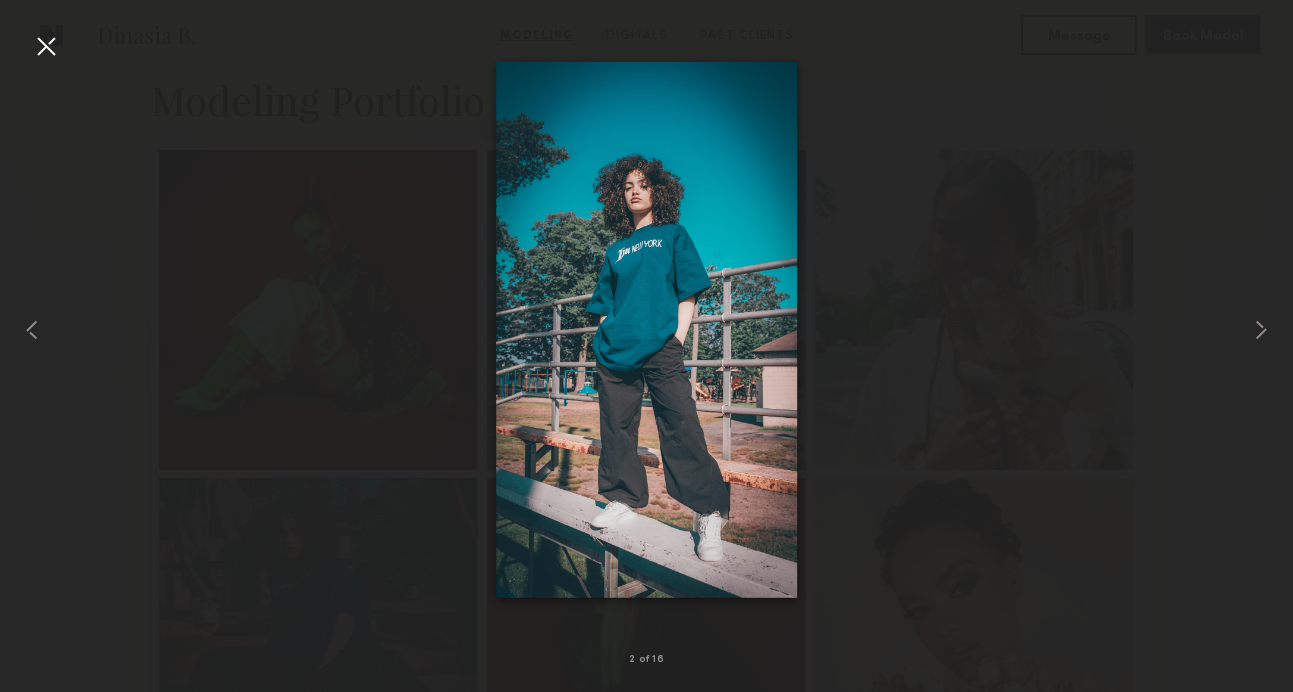 click at bounding box center (46, 46) 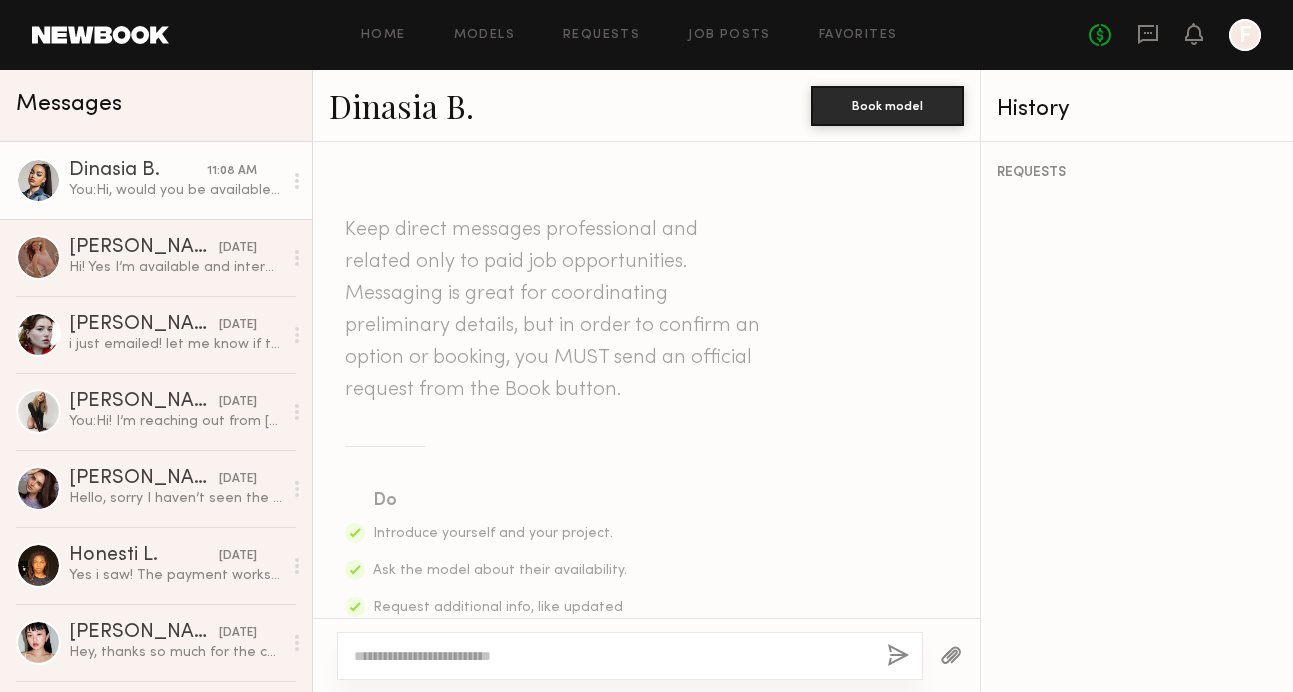 scroll, scrollTop: 0, scrollLeft: 0, axis: both 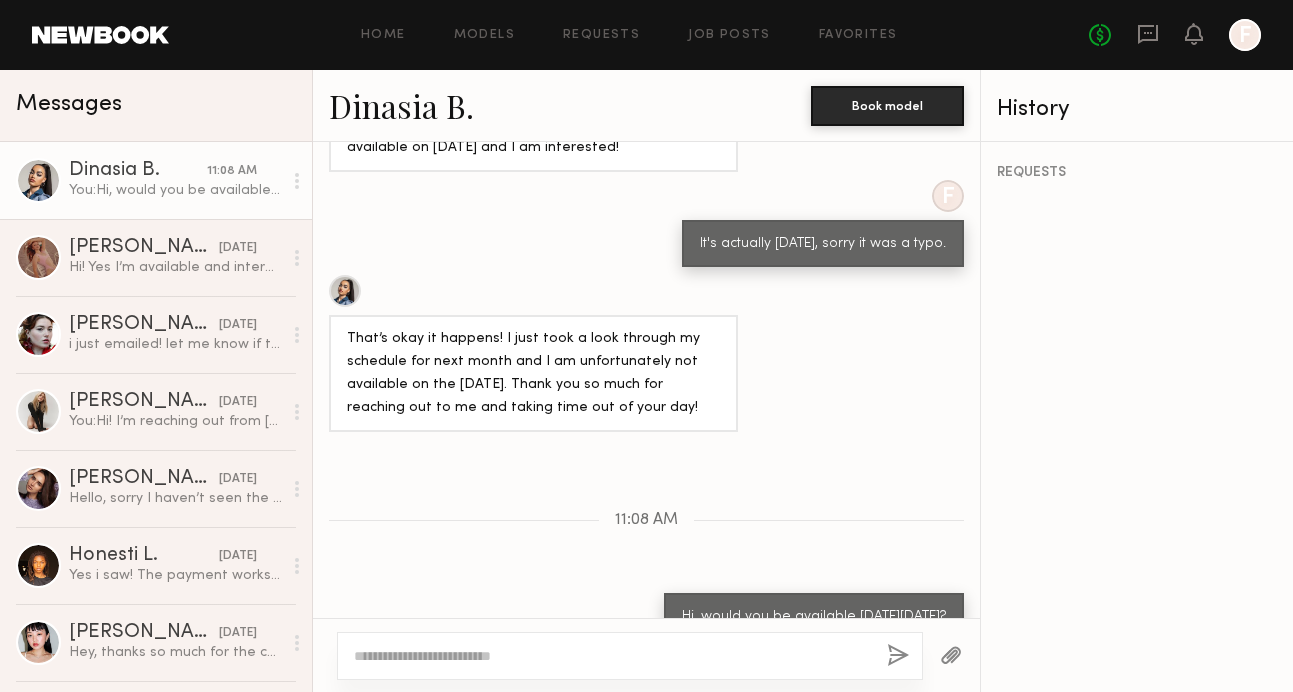 click on "11:08 AM" 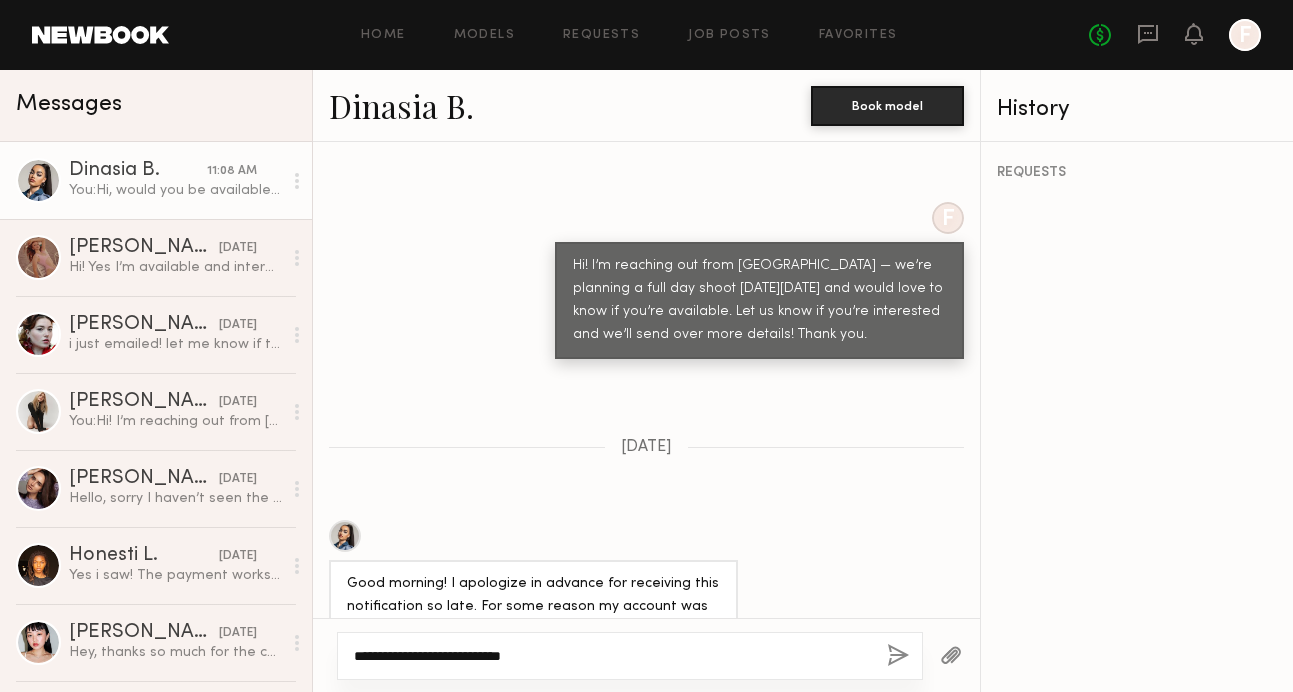 scroll, scrollTop: 923, scrollLeft: 0, axis: vertical 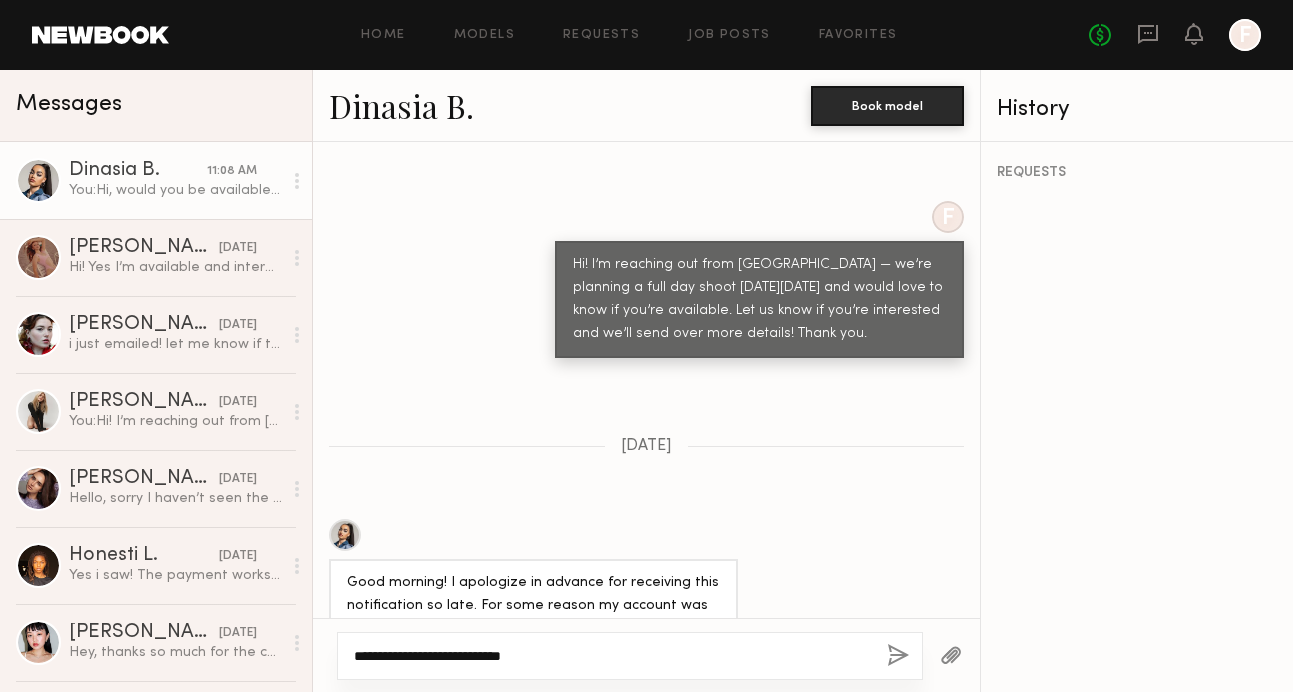 type on "**********" 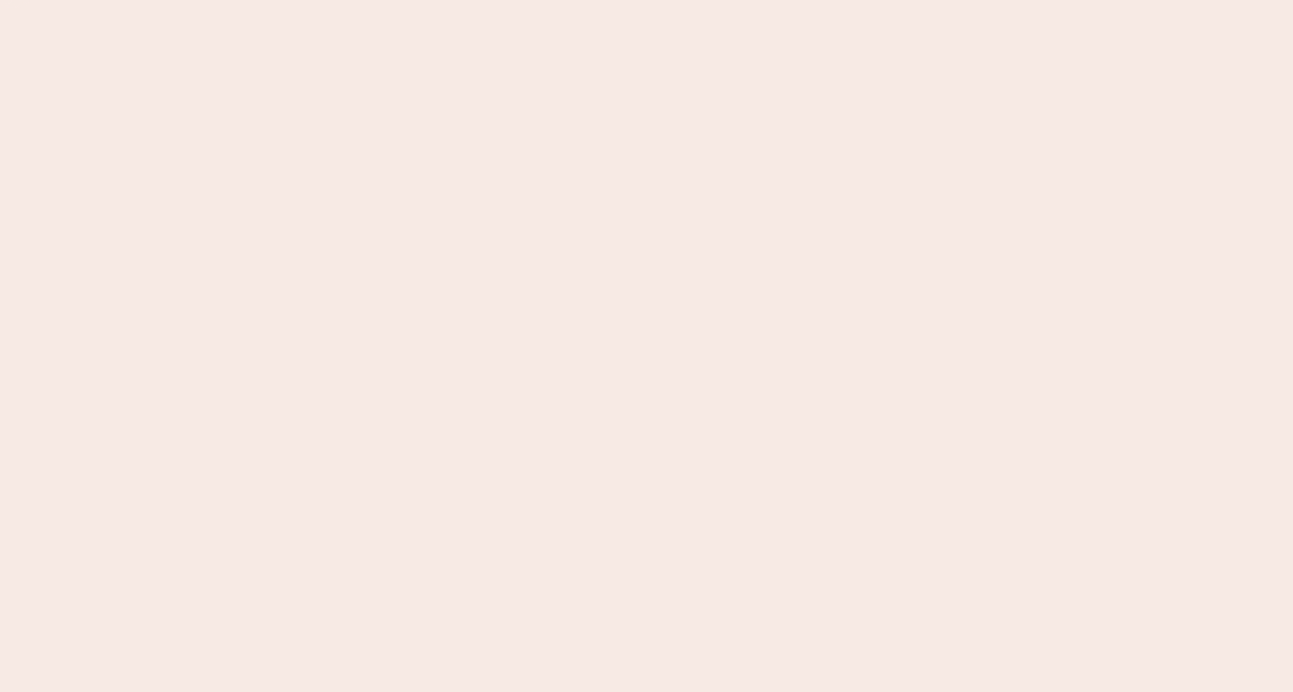 scroll, scrollTop: 0, scrollLeft: 0, axis: both 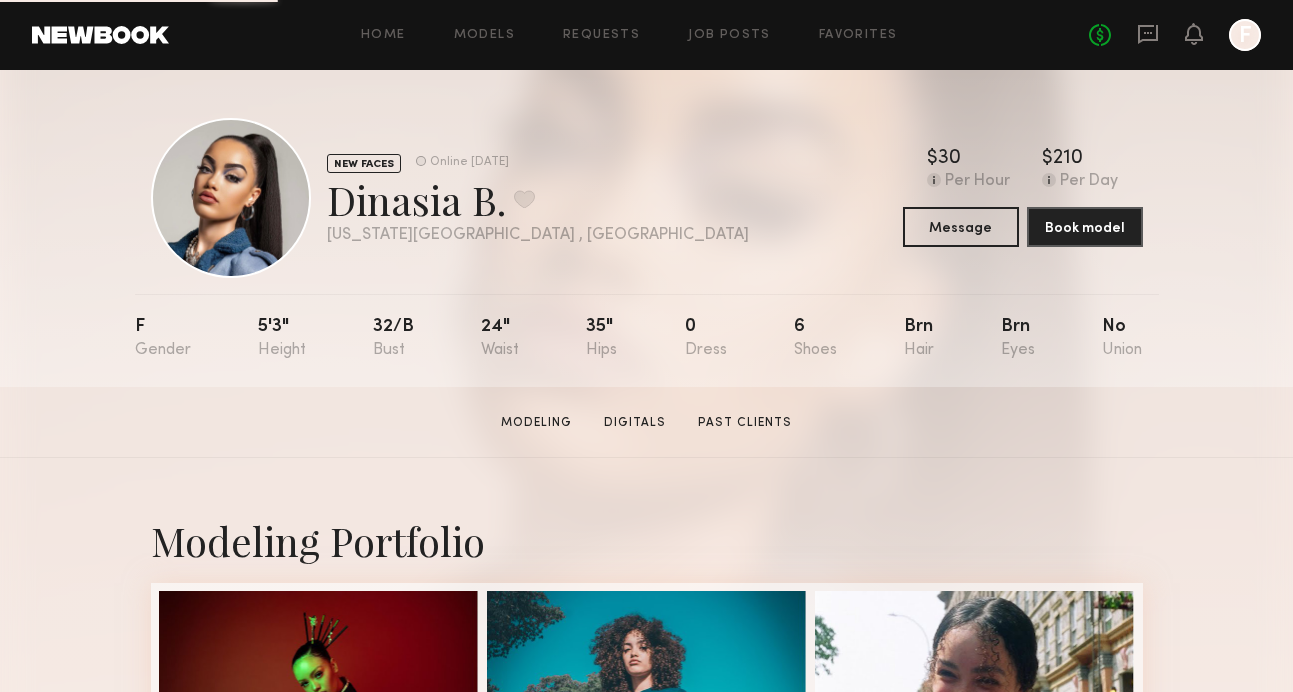click on "Modeling Portfolio" at bounding box center (647, 540) 